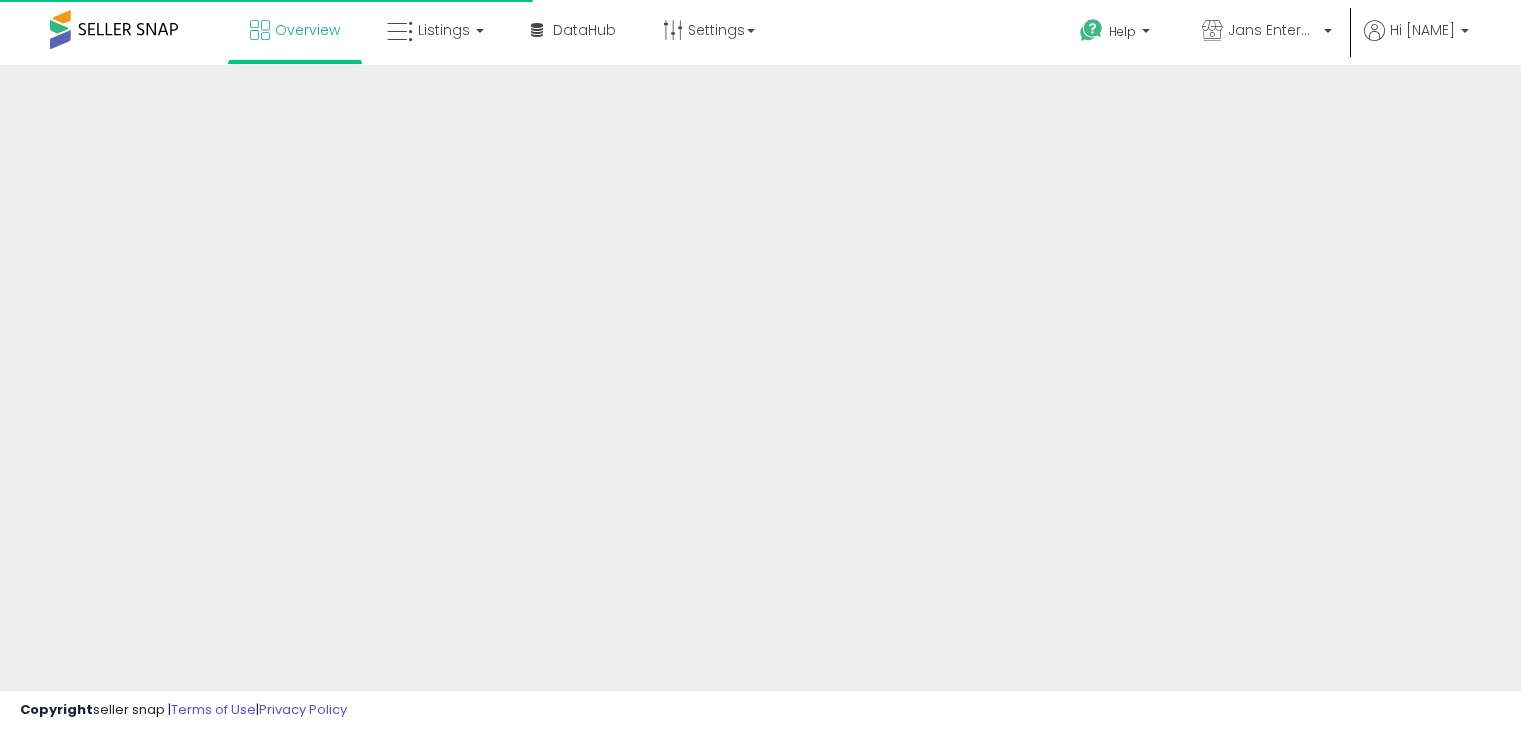scroll, scrollTop: 0, scrollLeft: 0, axis: both 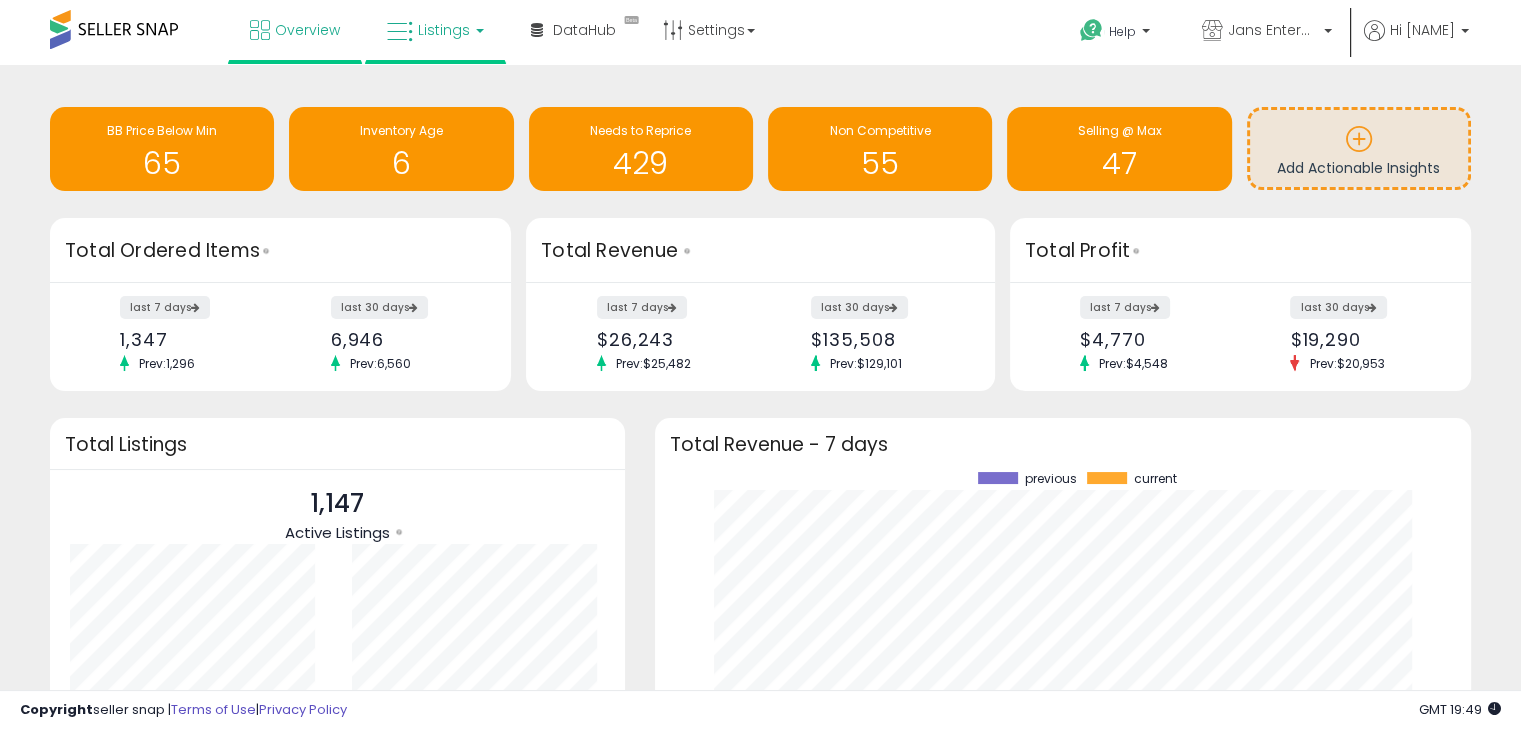 click on "Listings" at bounding box center [435, 30] 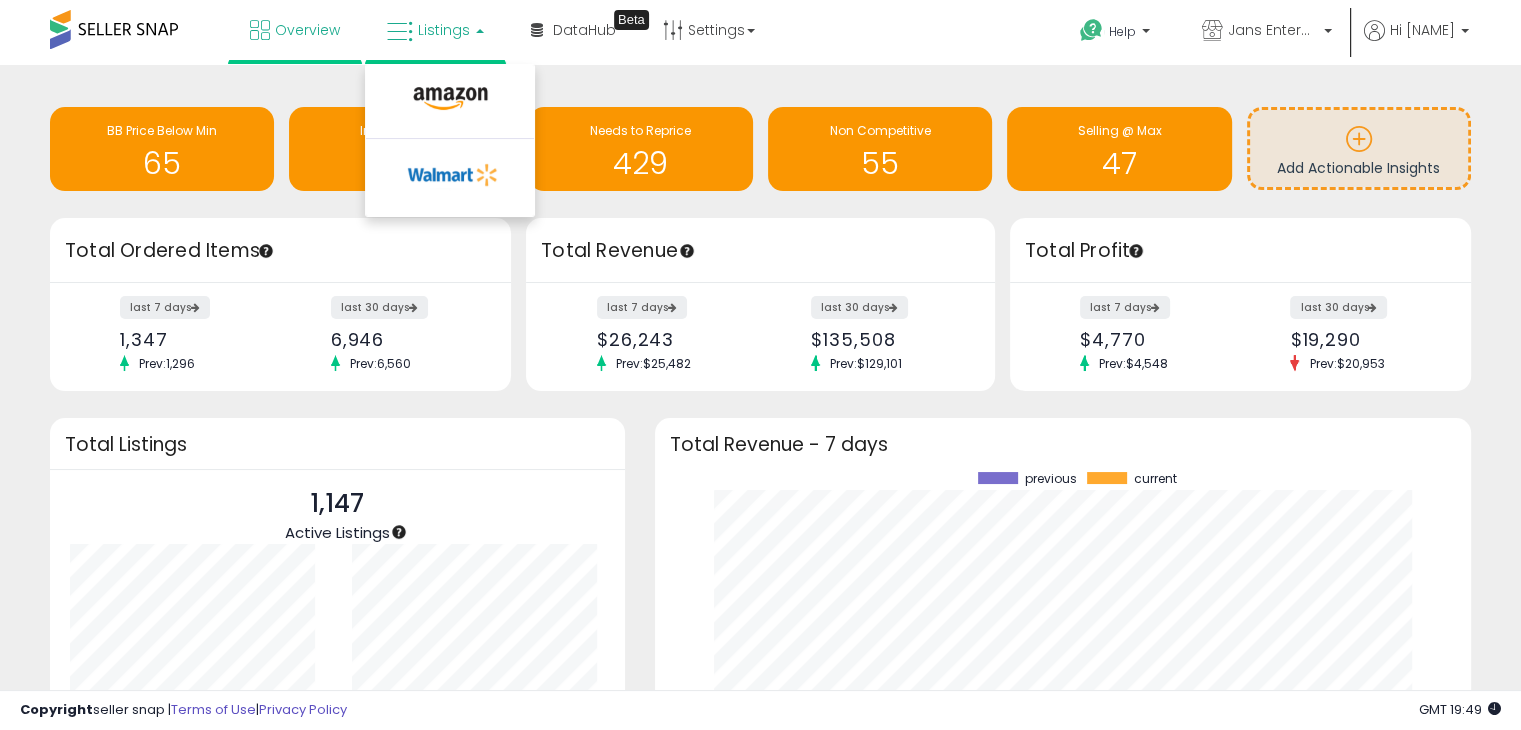 click on "Listings" at bounding box center [444, 30] 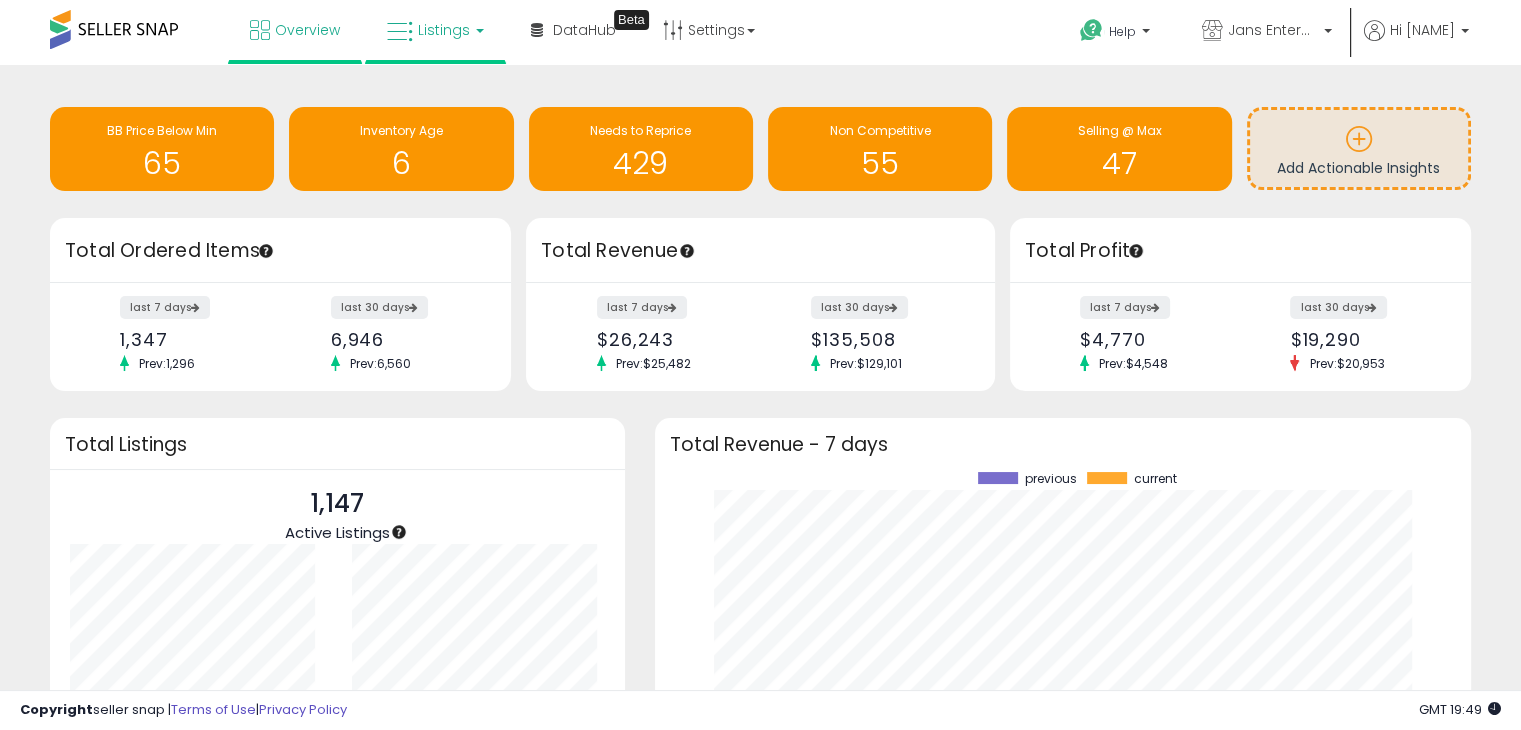 click on "Listings" at bounding box center [435, 30] 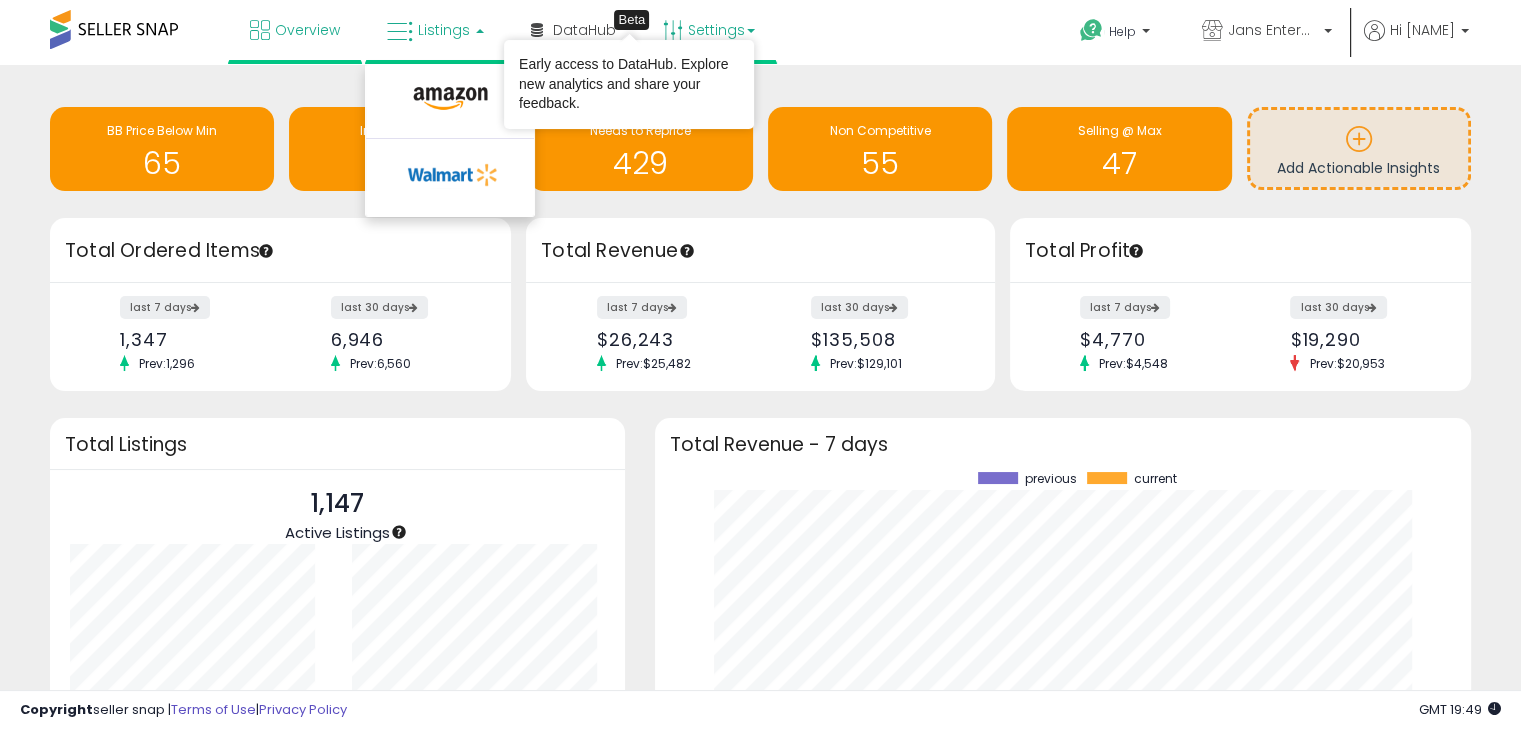 click at bounding box center (673, 30) 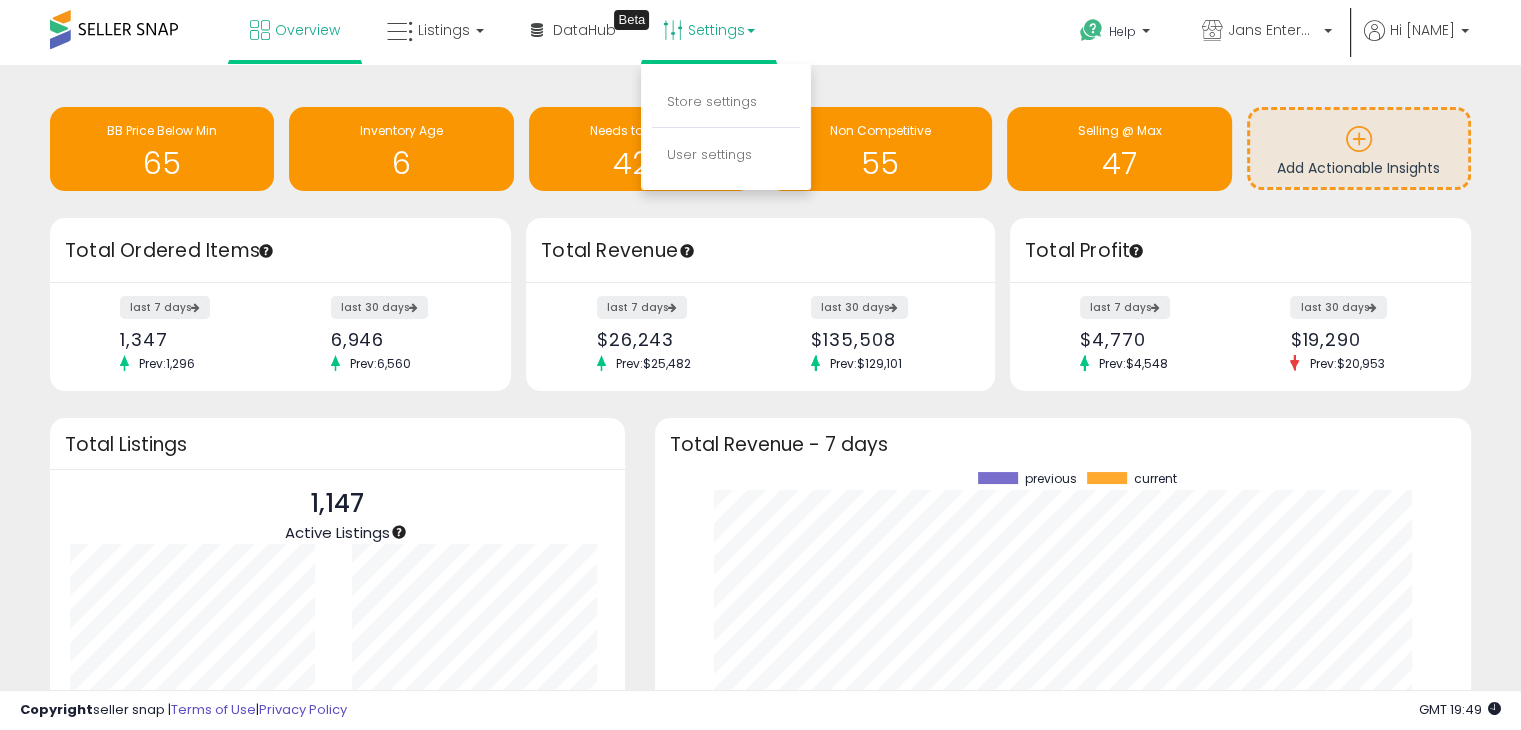 click on "Store
settings" at bounding box center (726, 103) 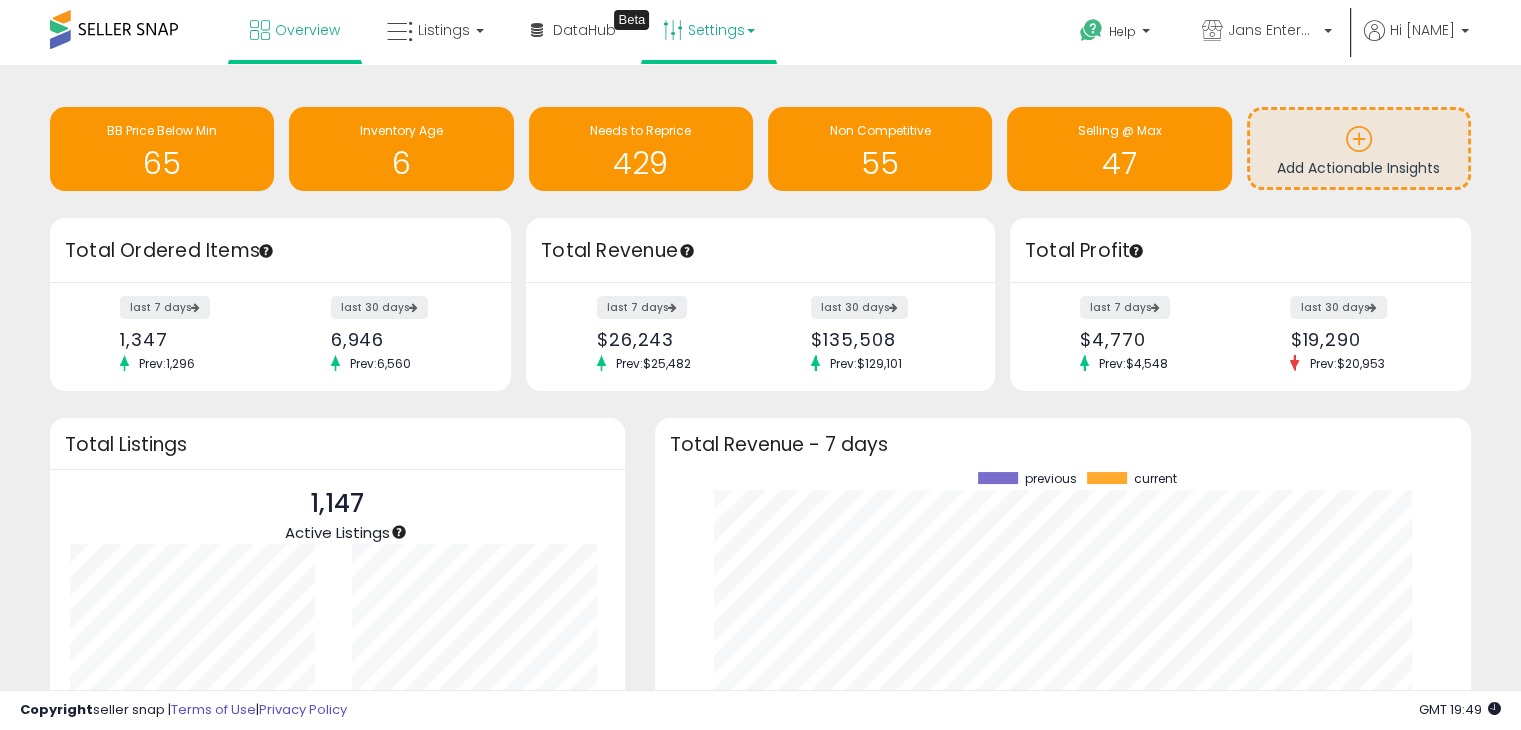 click on "Settings" at bounding box center (709, 30) 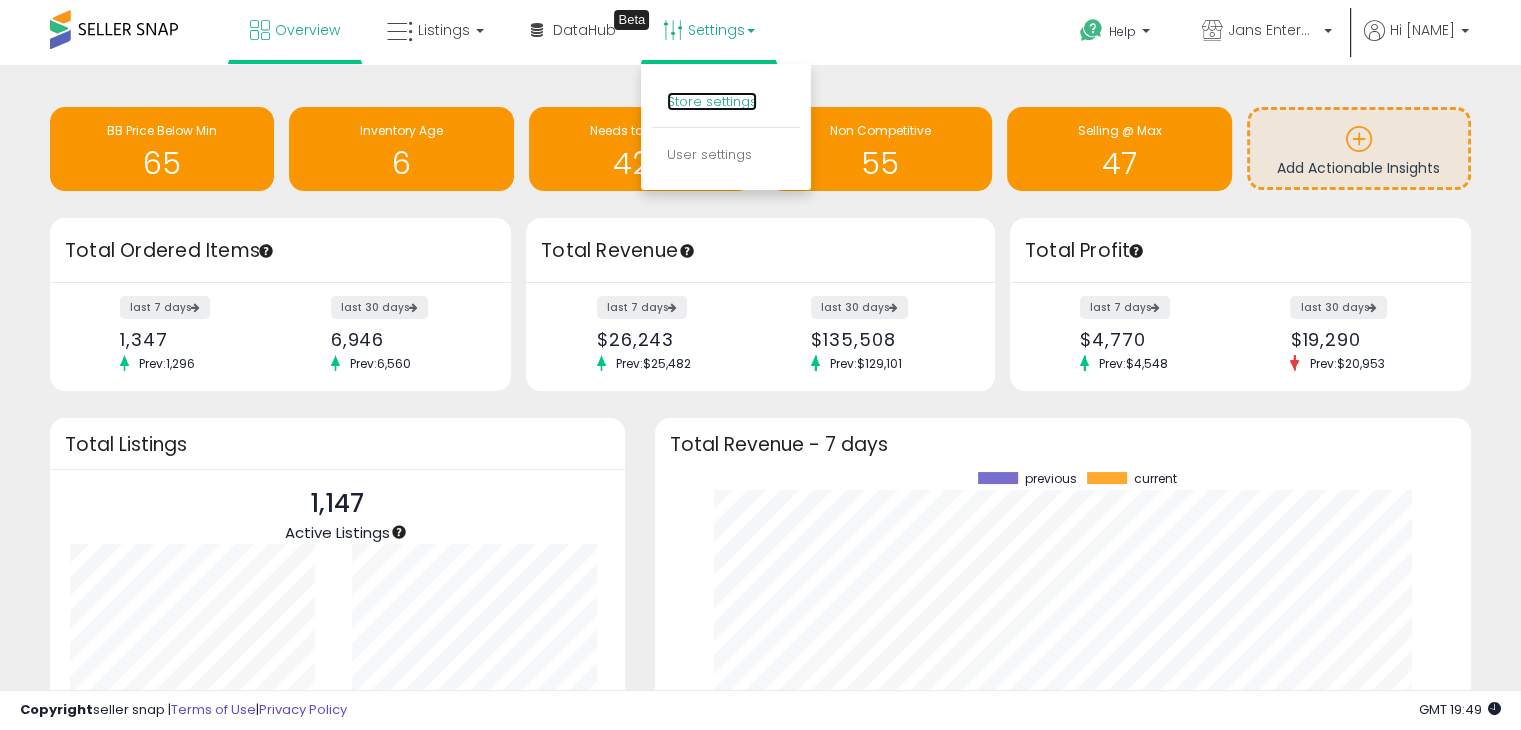 click on "Store
settings" at bounding box center [712, 101] 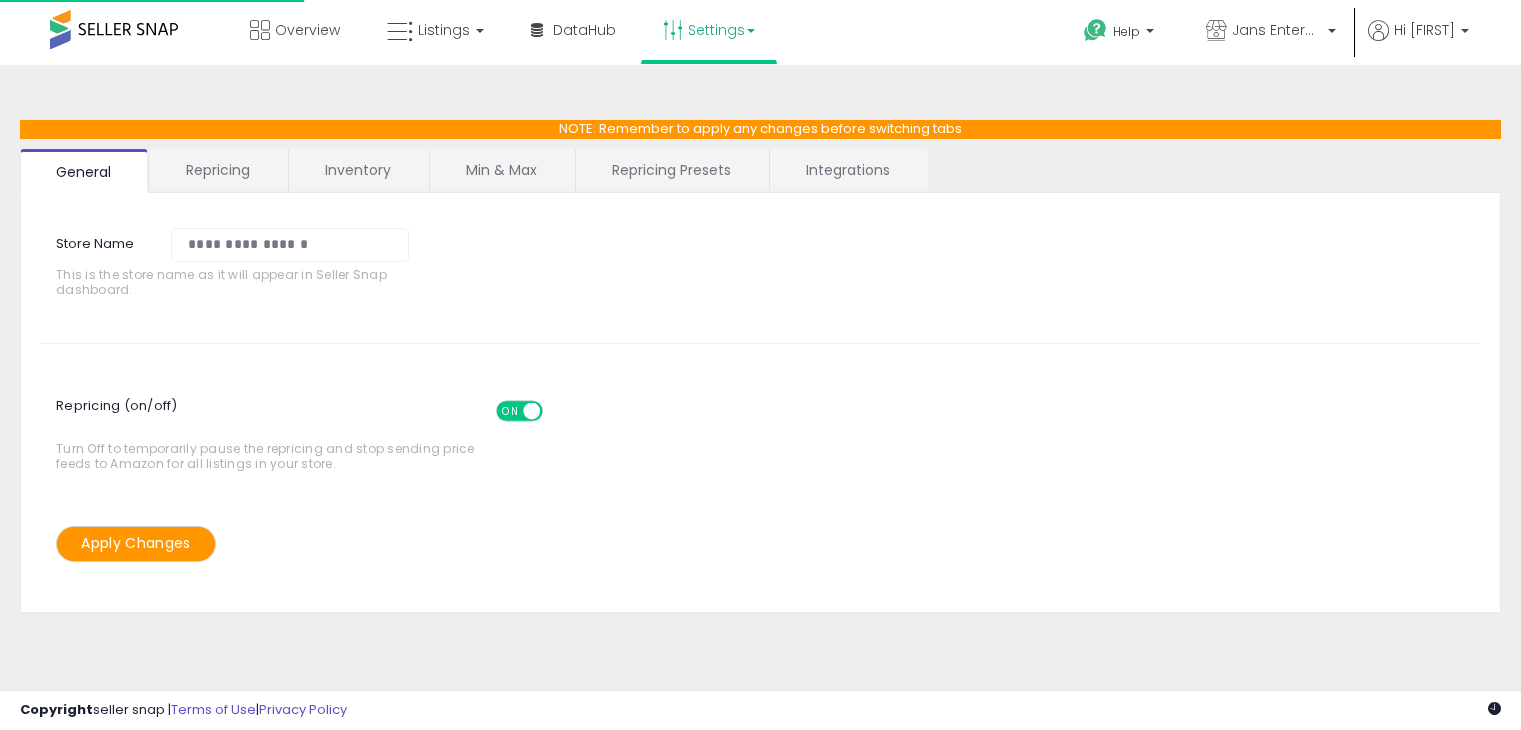 scroll, scrollTop: 0, scrollLeft: 0, axis: both 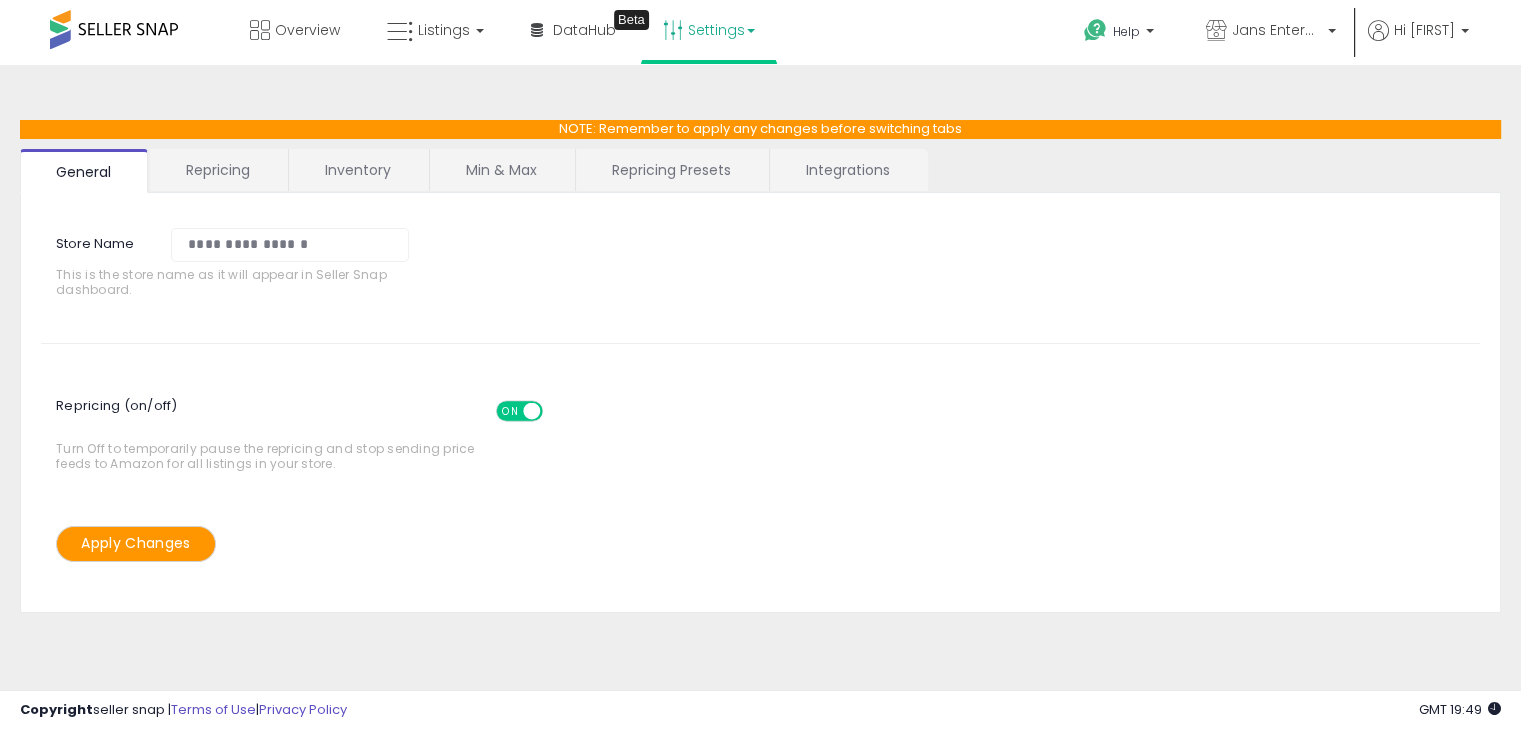 click on "Repricing Presets" at bounding box center [671, 170] 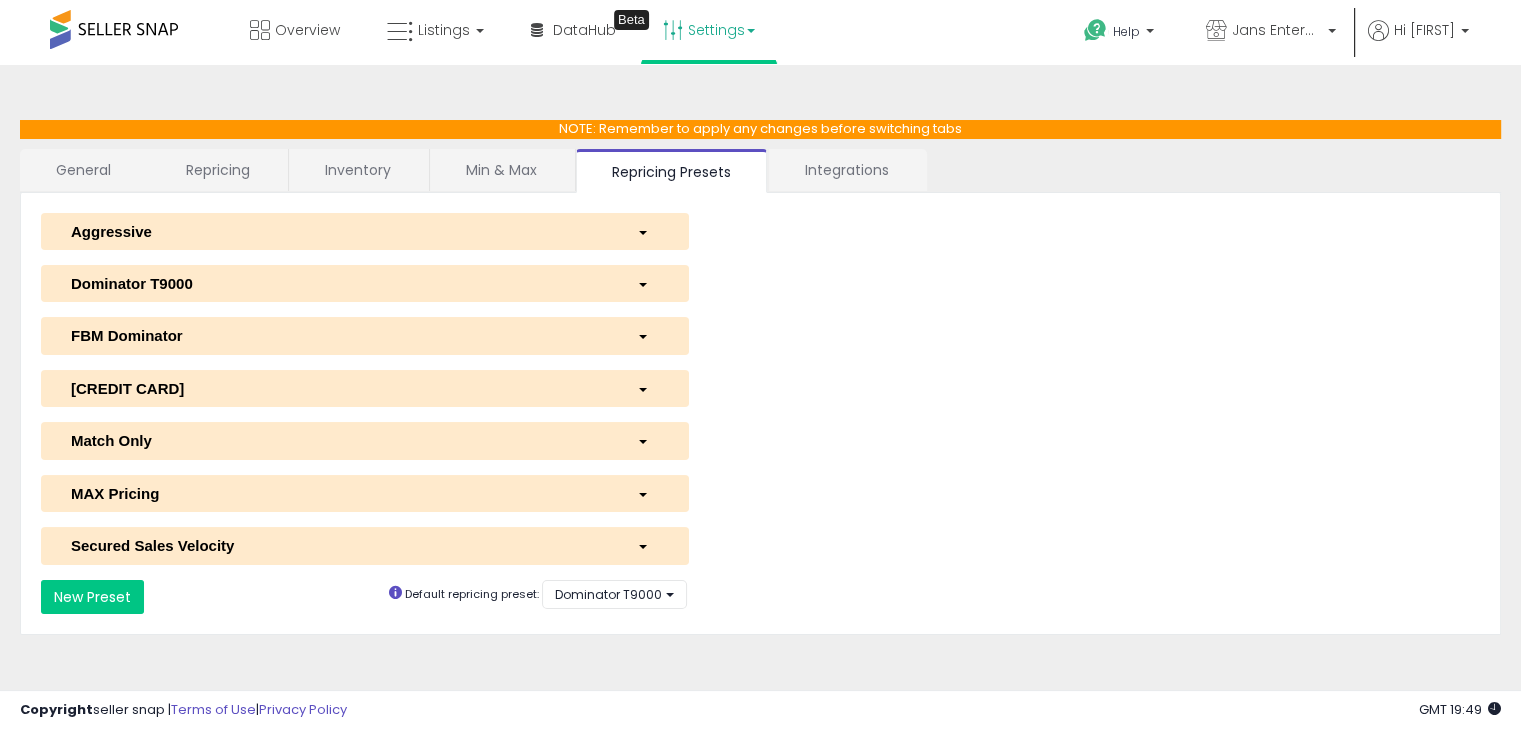 click at bounding box center [647, 388] 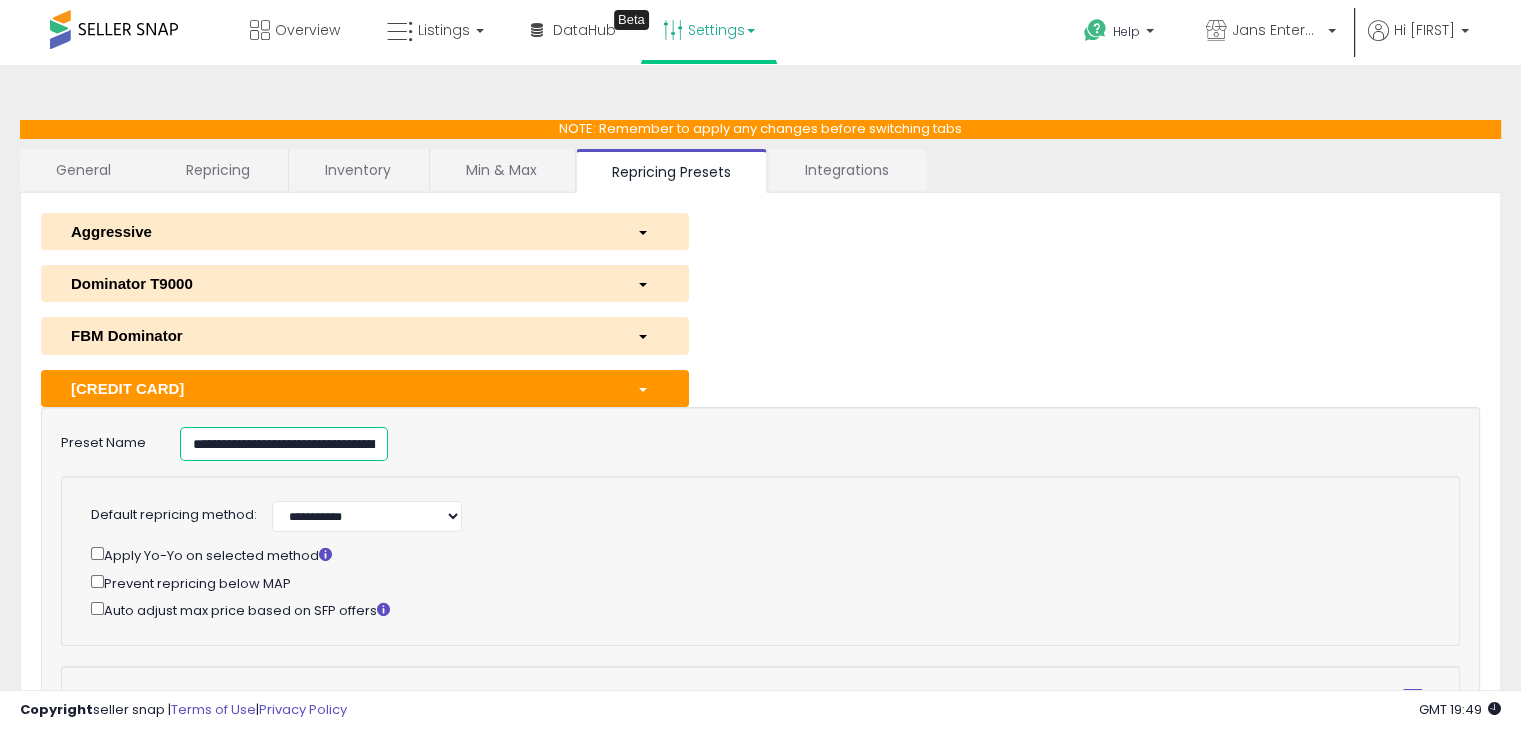 click on "**********" at bounding box center (284, 444) 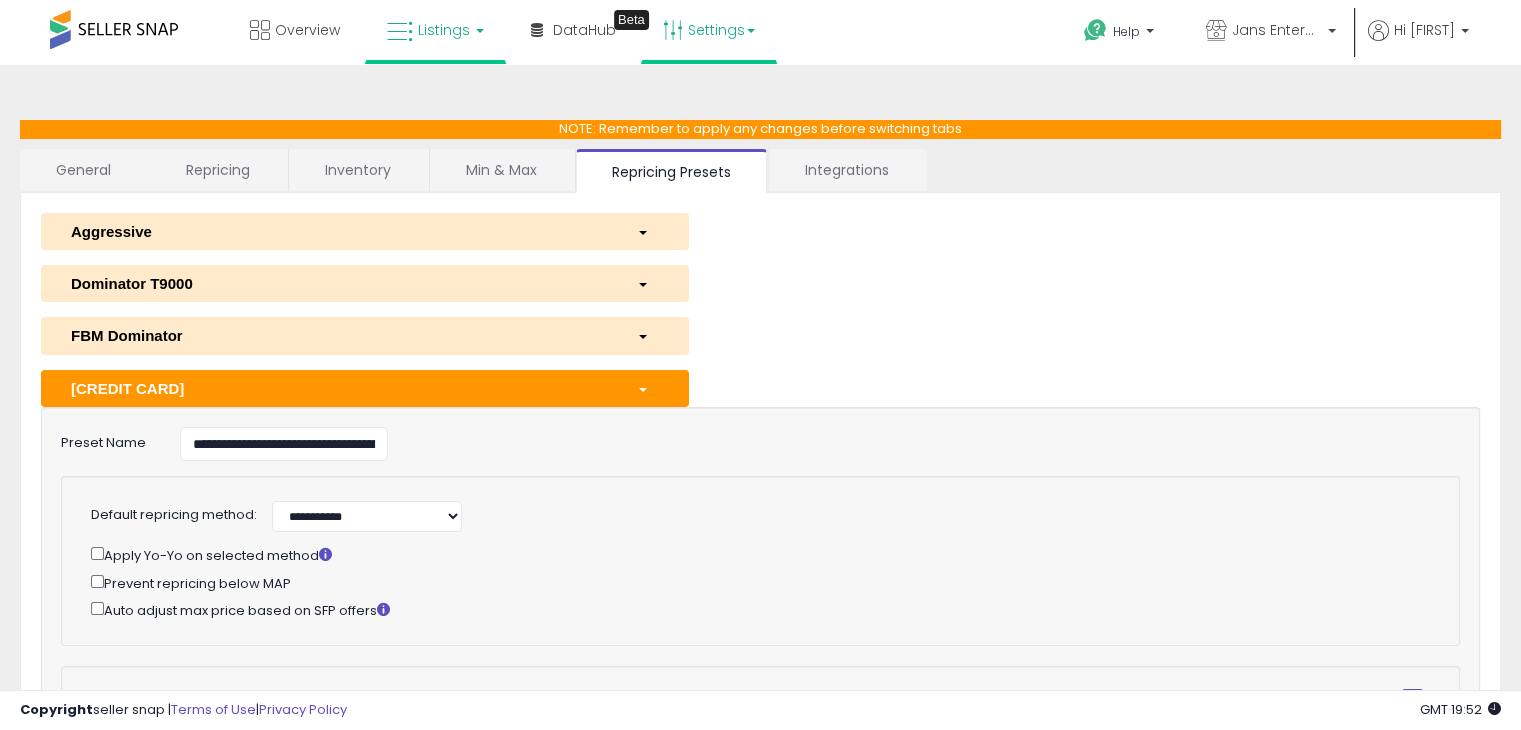 click on "Listings" at bounding box center (444, 30) 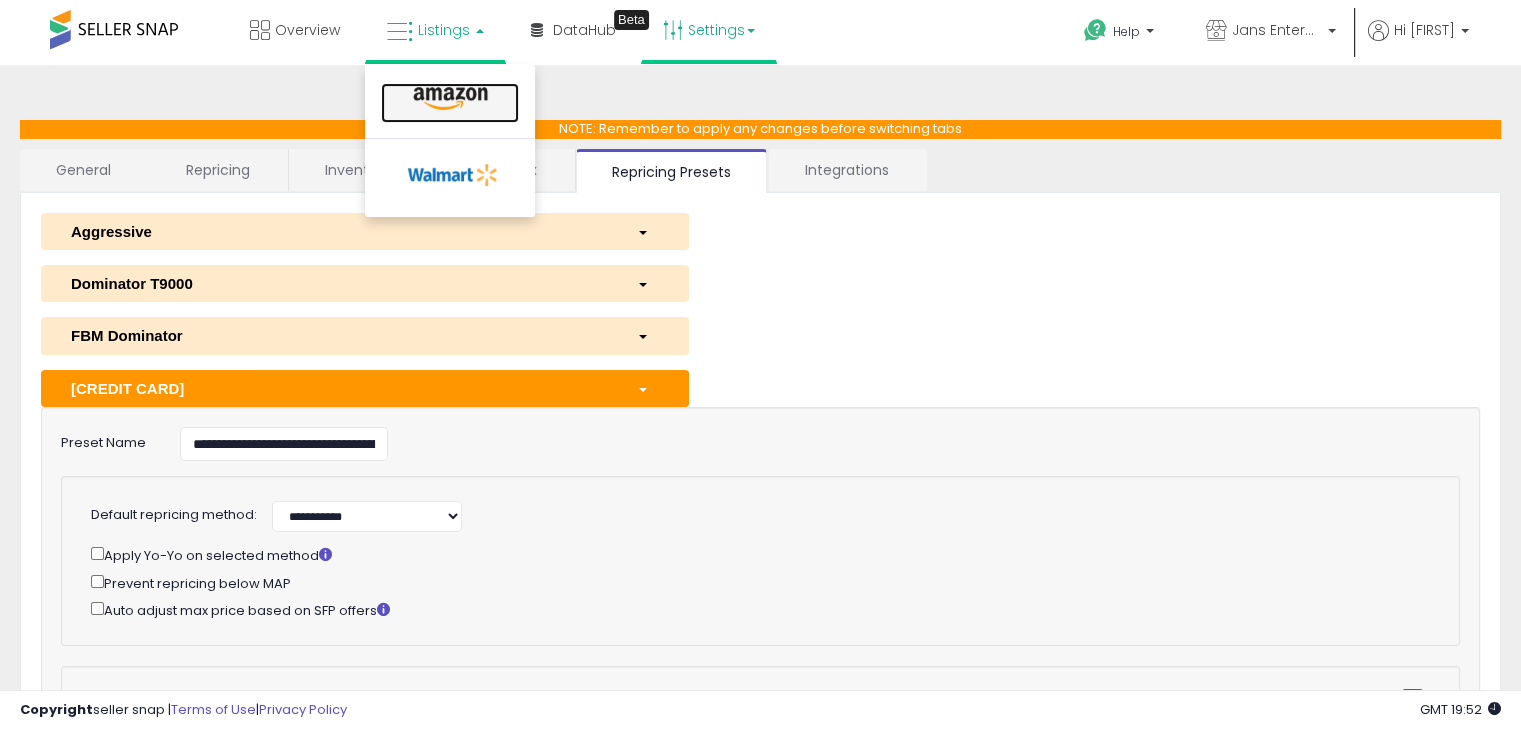 click at bounding box center [450, 99] 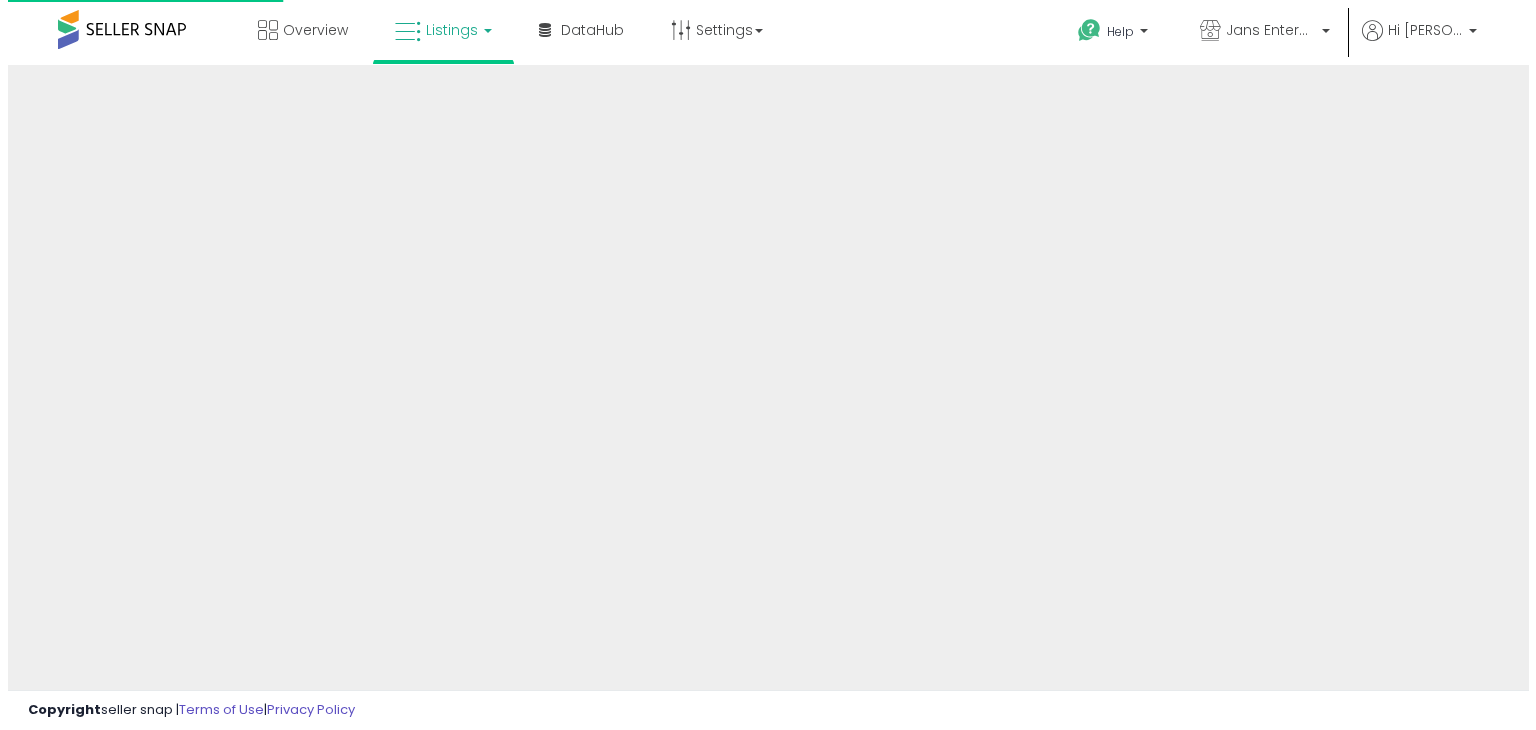 scroll, scrollTop: 0, scrollLeft: 0, axis: both 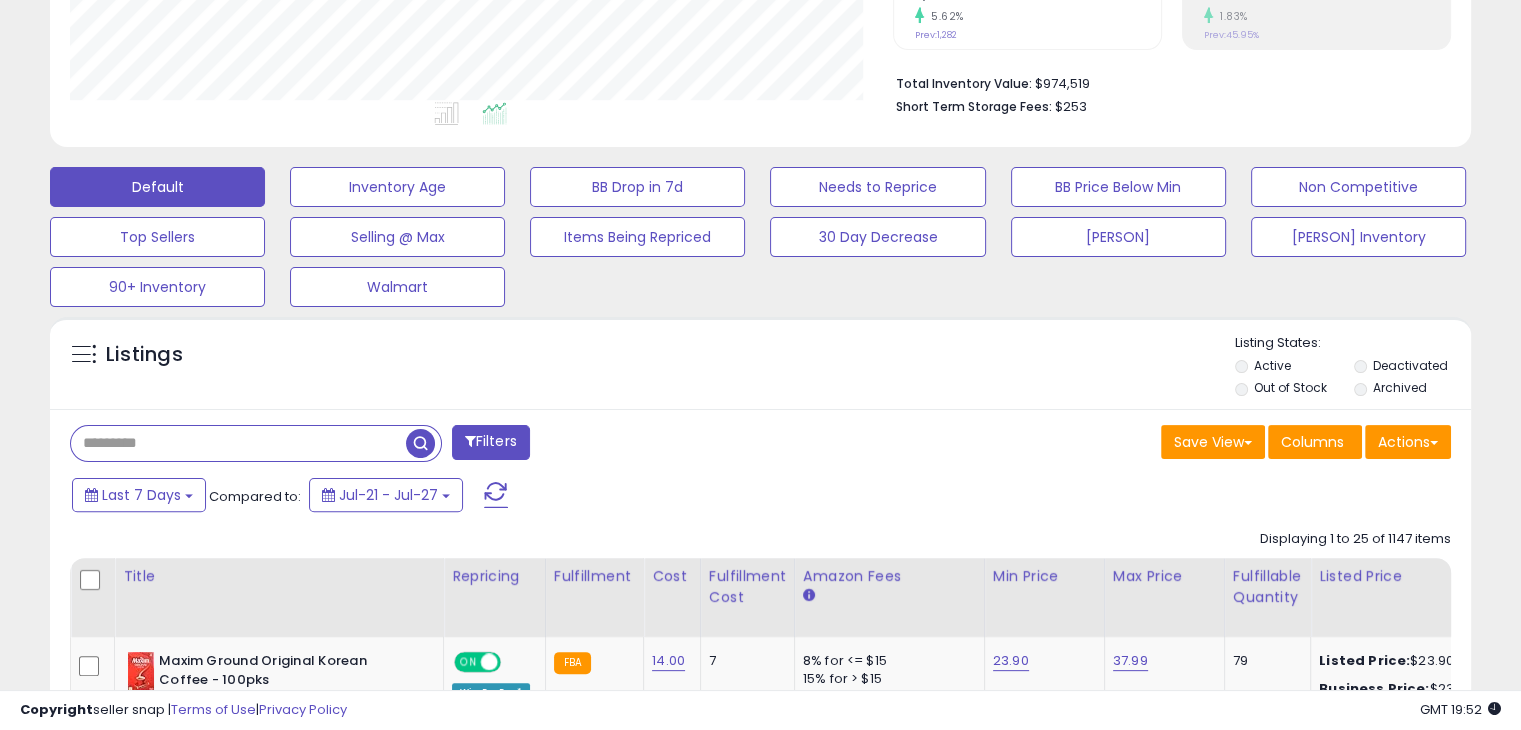 click at bounding box center [238, 443] 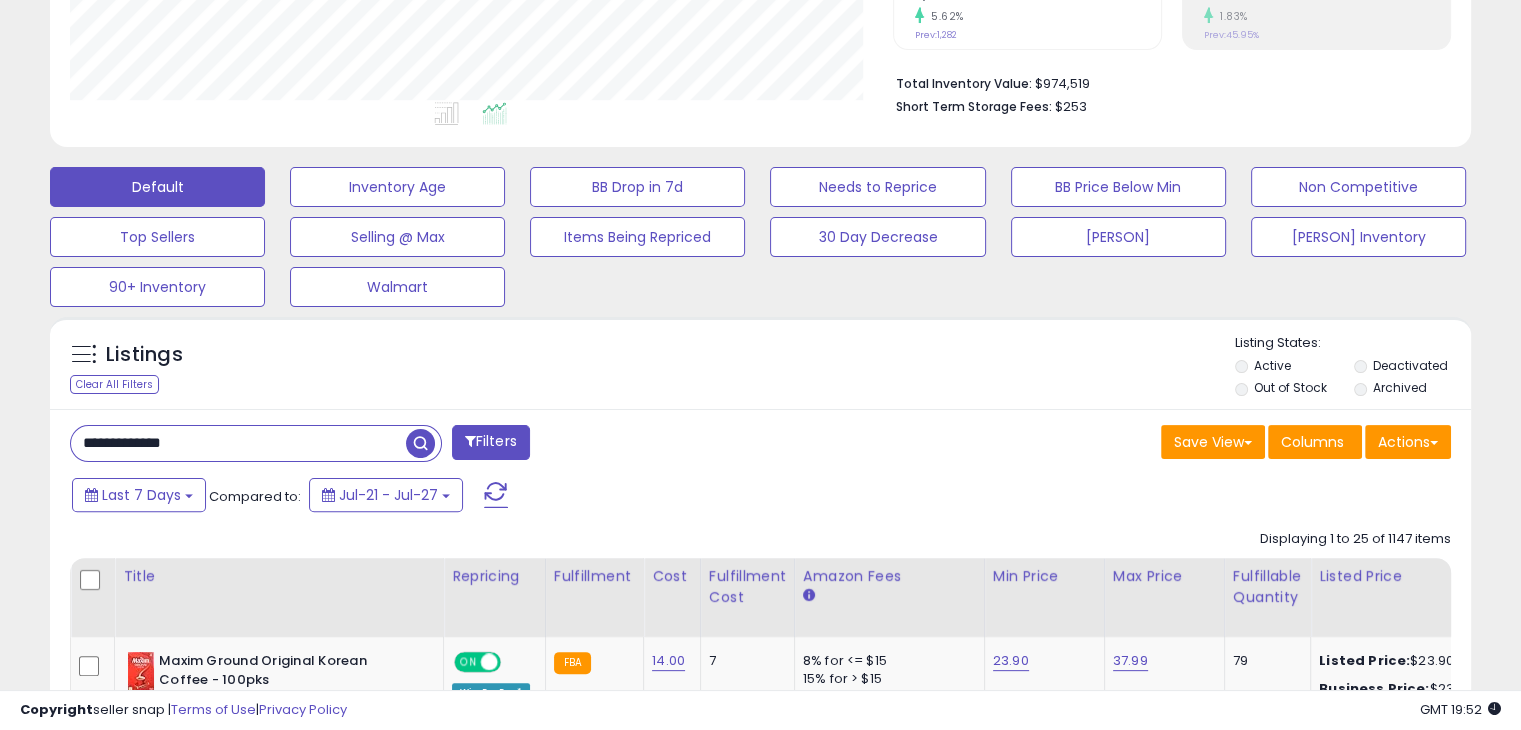 type on "**********" 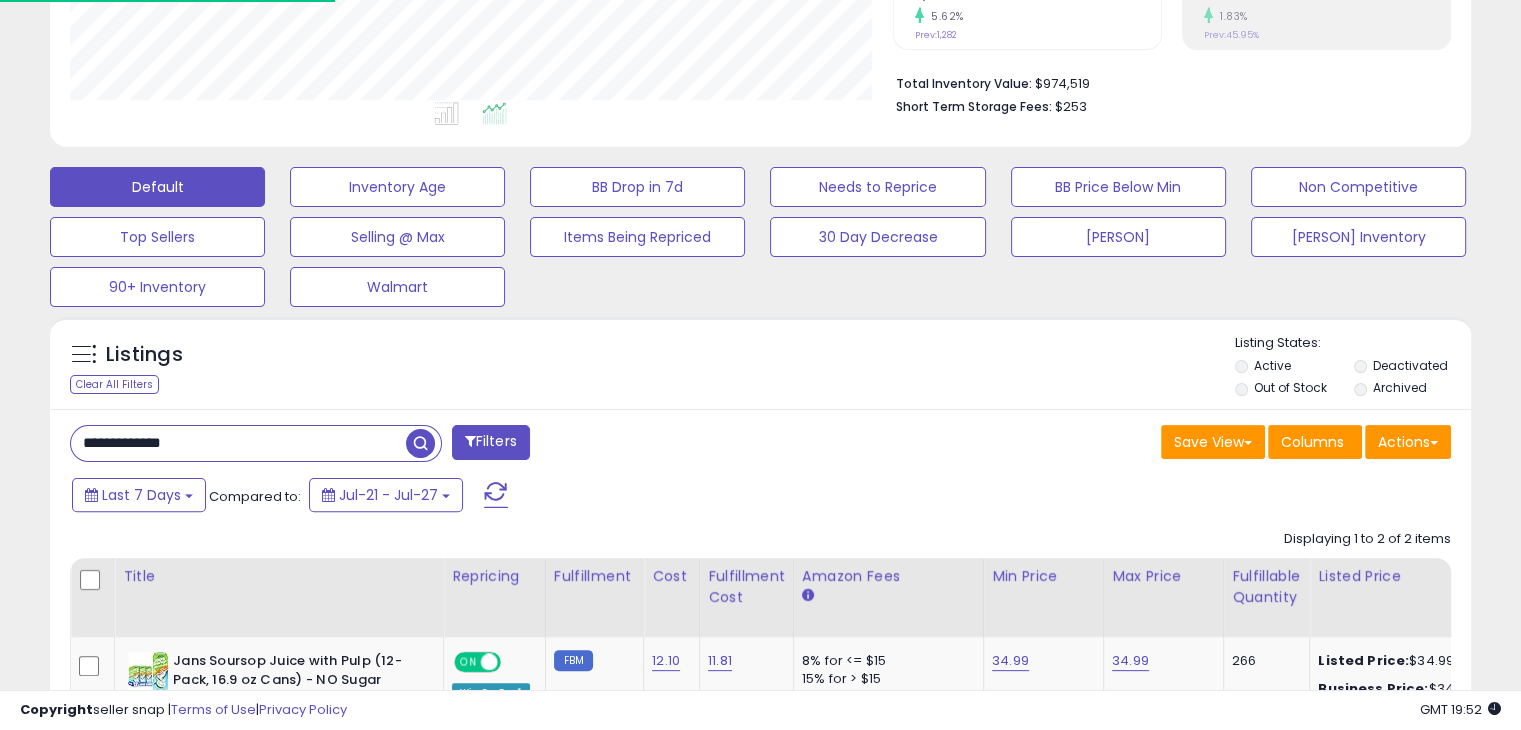 scroll, scrollTop: 999589, scrollLeft: 999176, axis: both 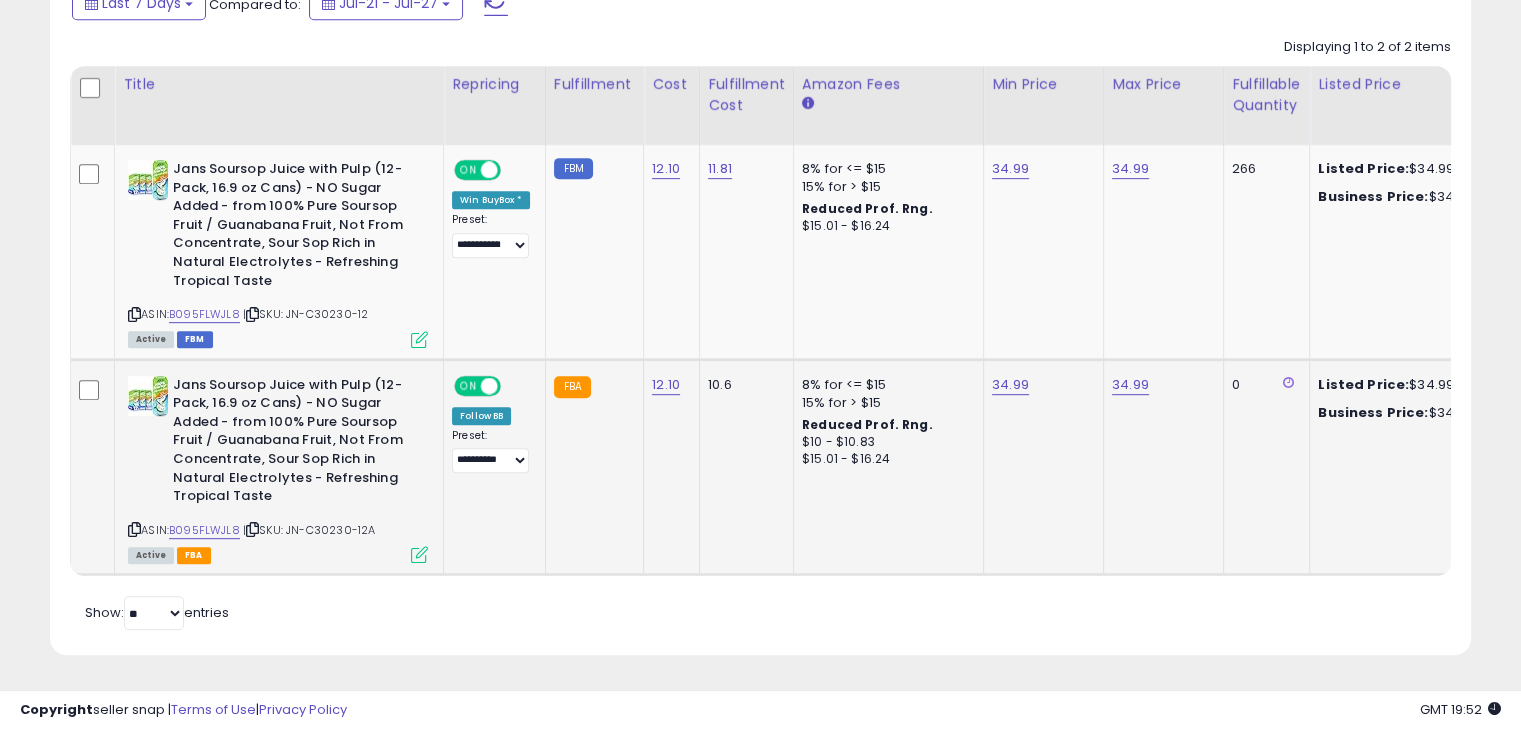 click at bounding box center (419, 554) 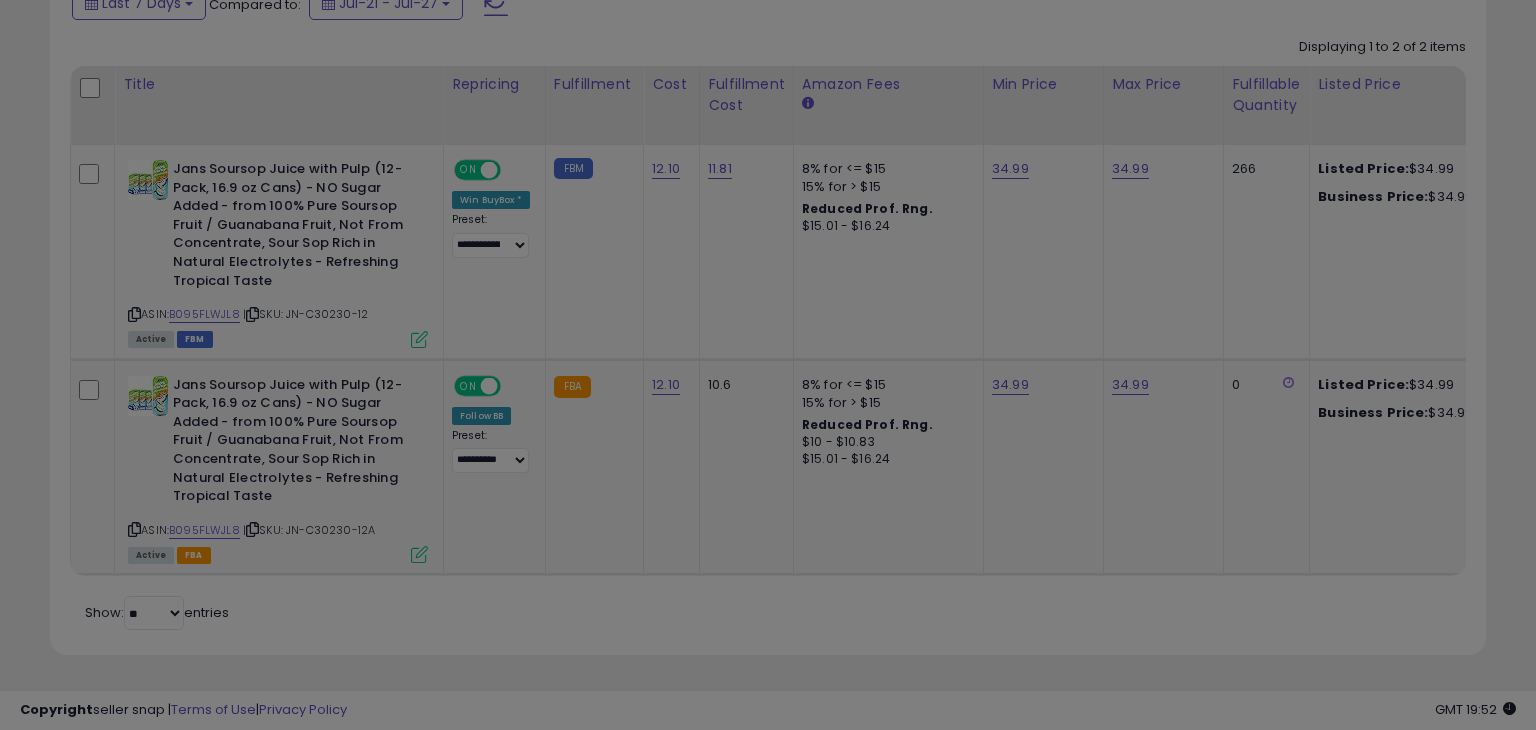 scroll, scrollTop: 999589, scrollLeft: 999168, axis: both 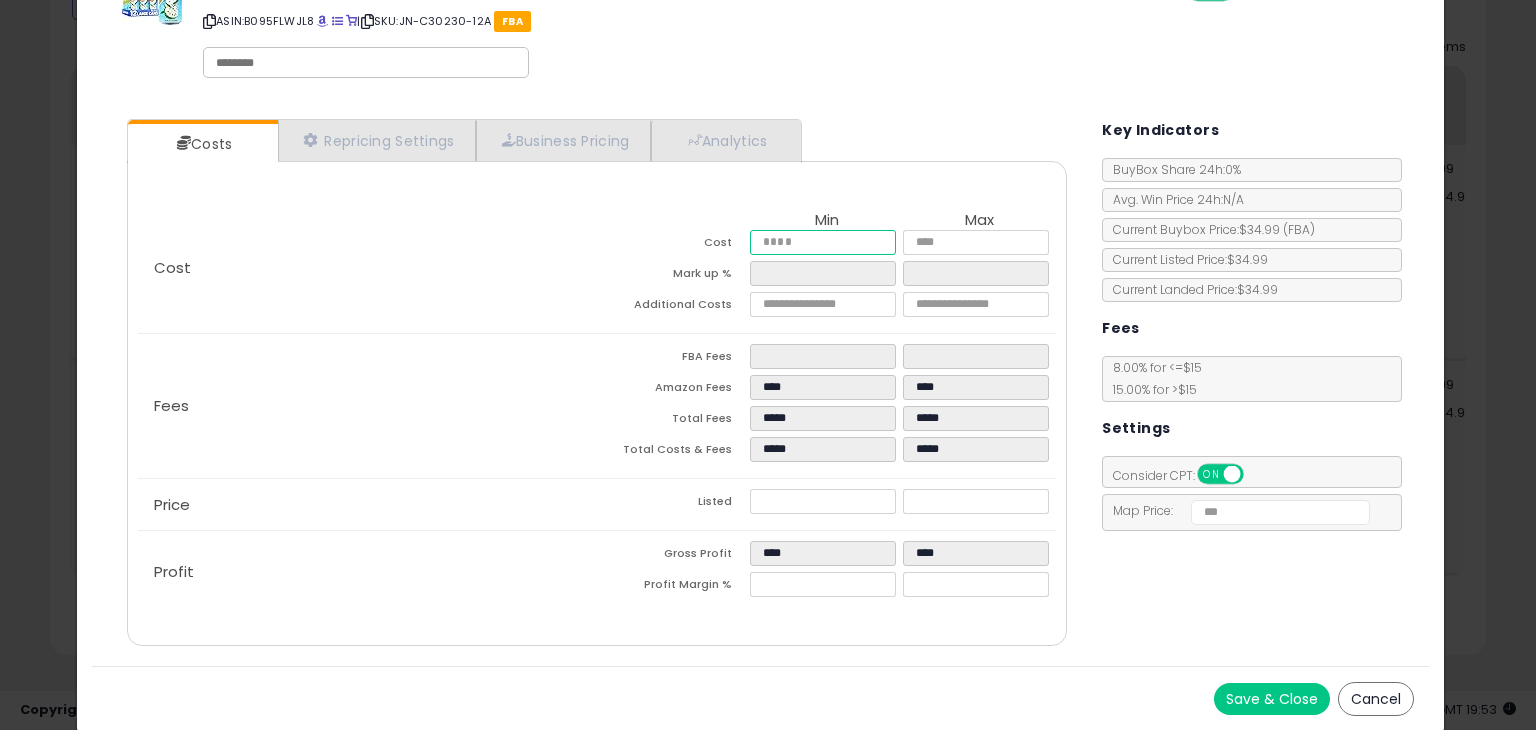 click on "*****" at bounding box center [822, 242] 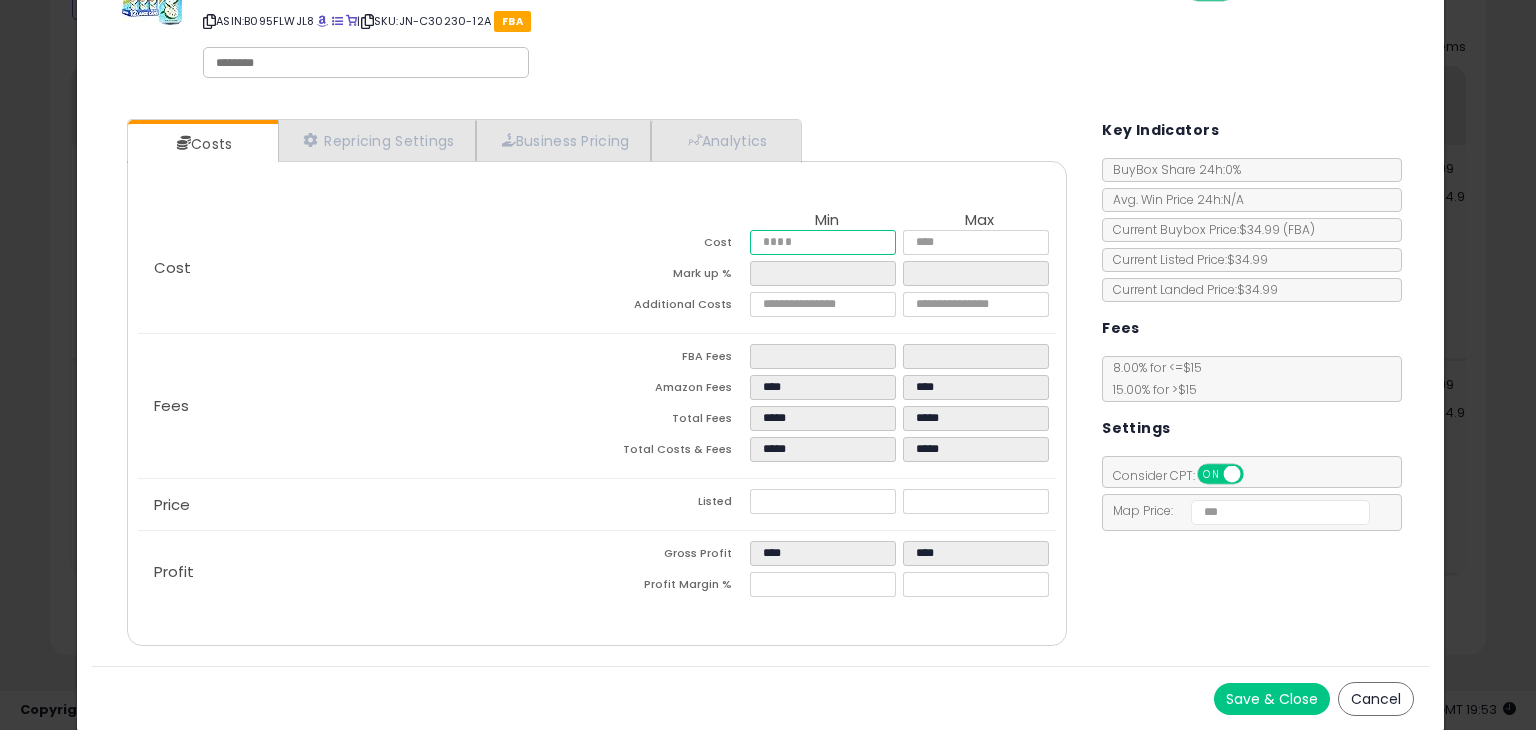 click on "*****" at bounding box center [822, 242] 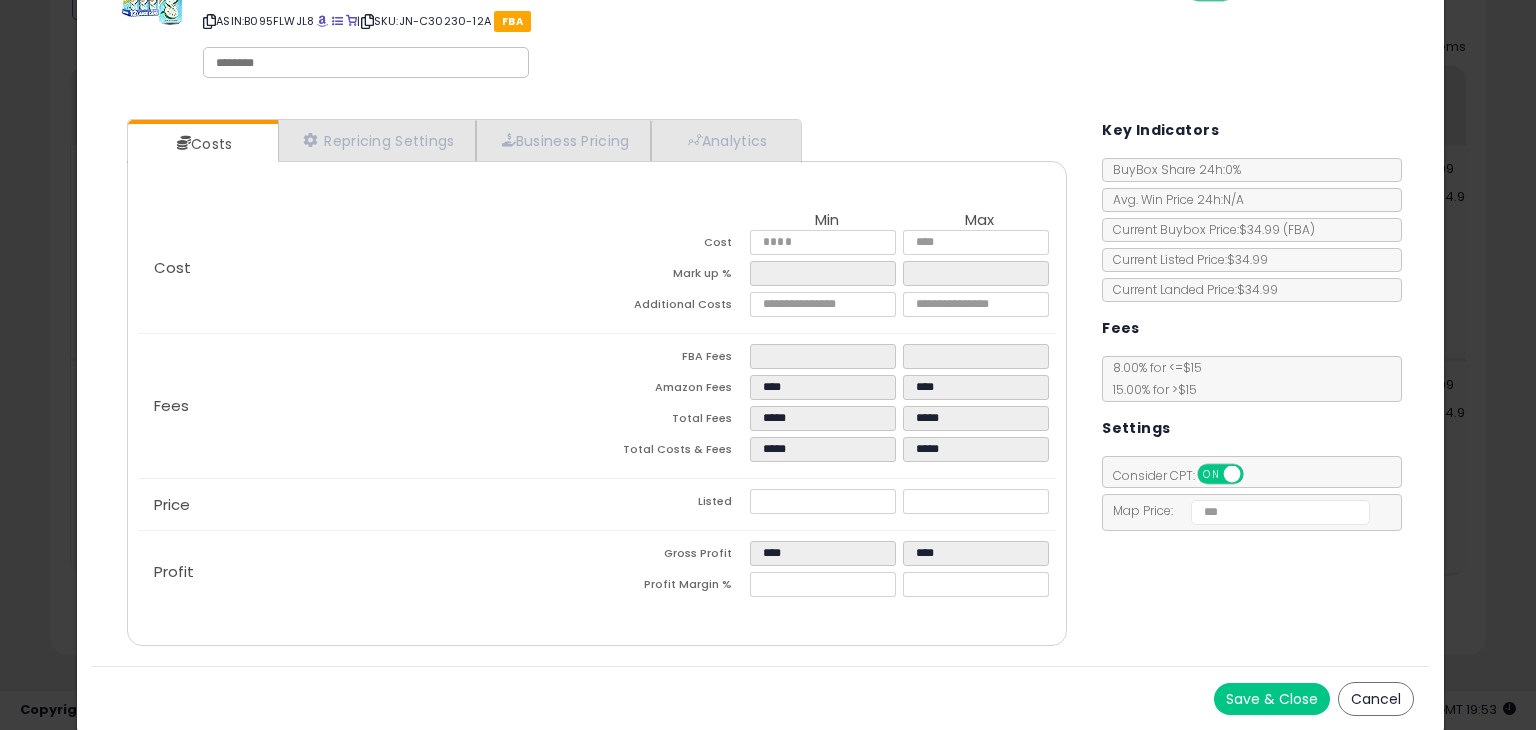 type on "*****" 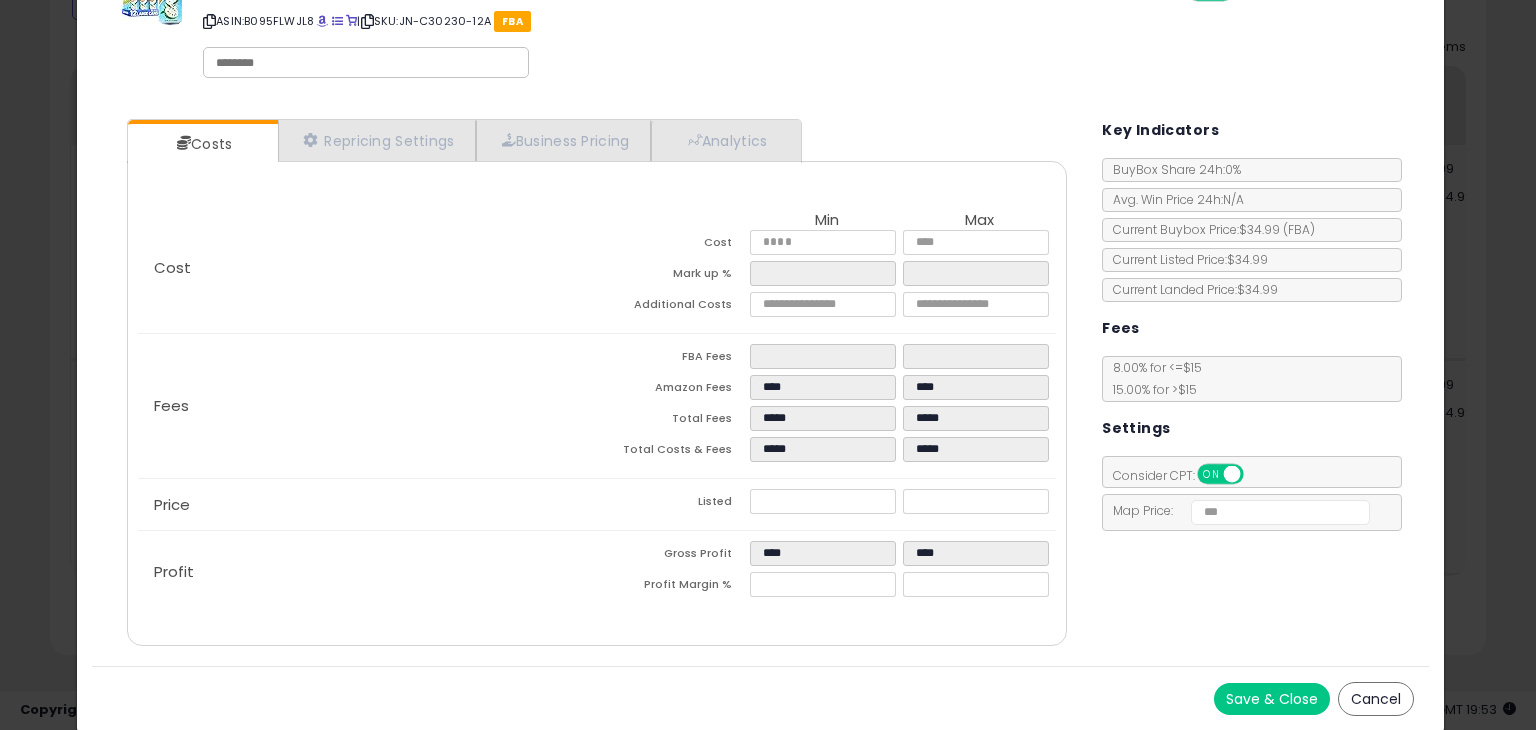 click on "Save & Close" at bounding box center [1272, 699] 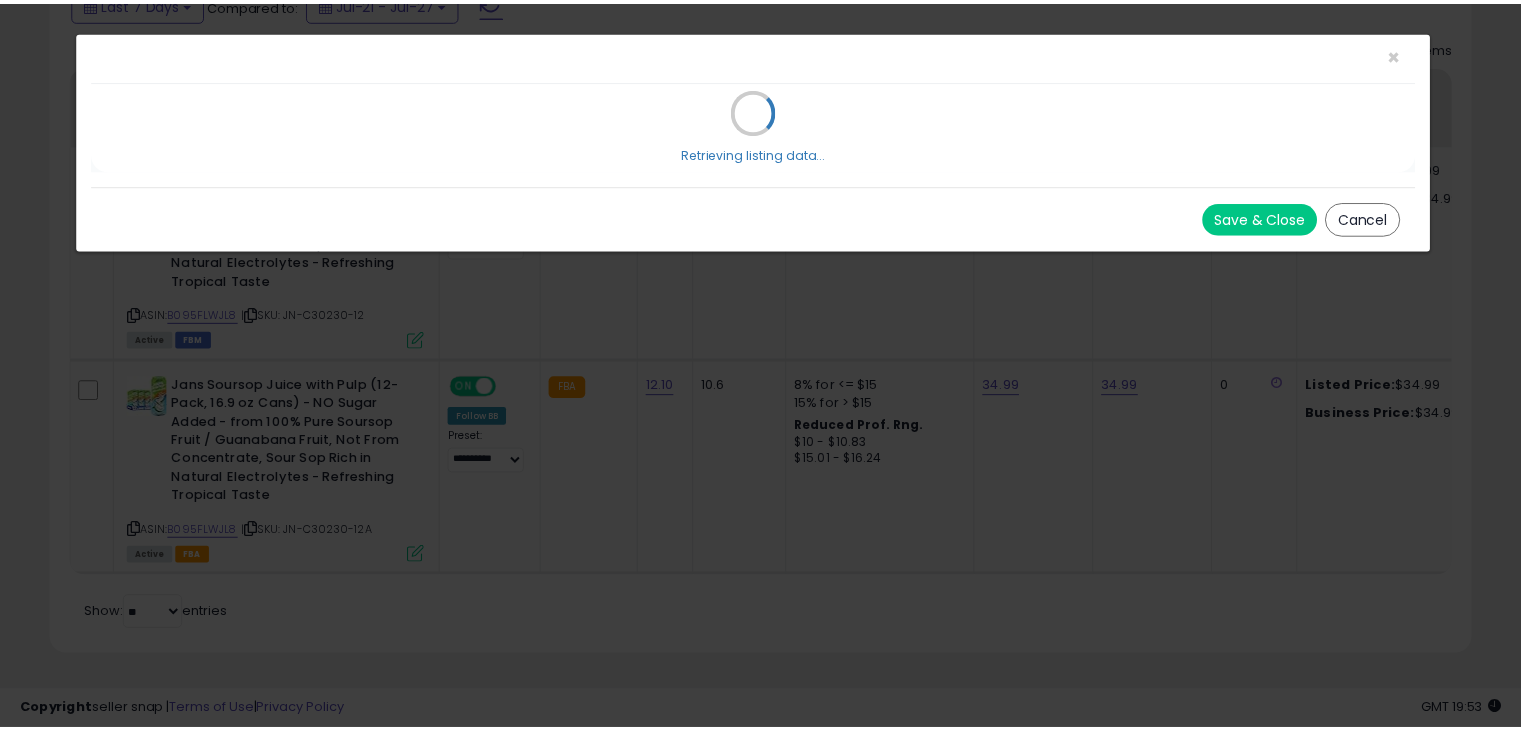 scroll, scrollTop: 0, scrollLeft: 0, axis: both 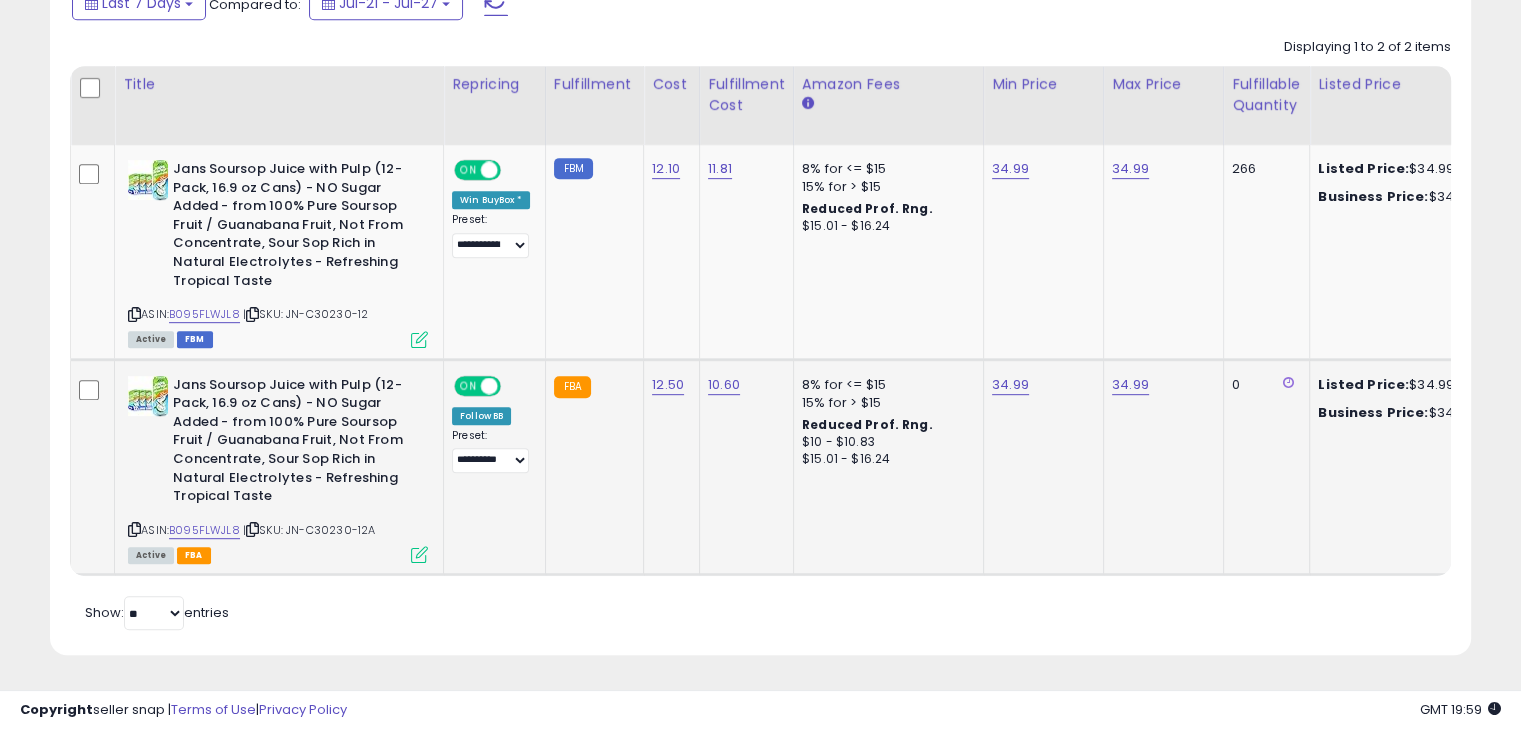 click at bounding box center [419, 554] 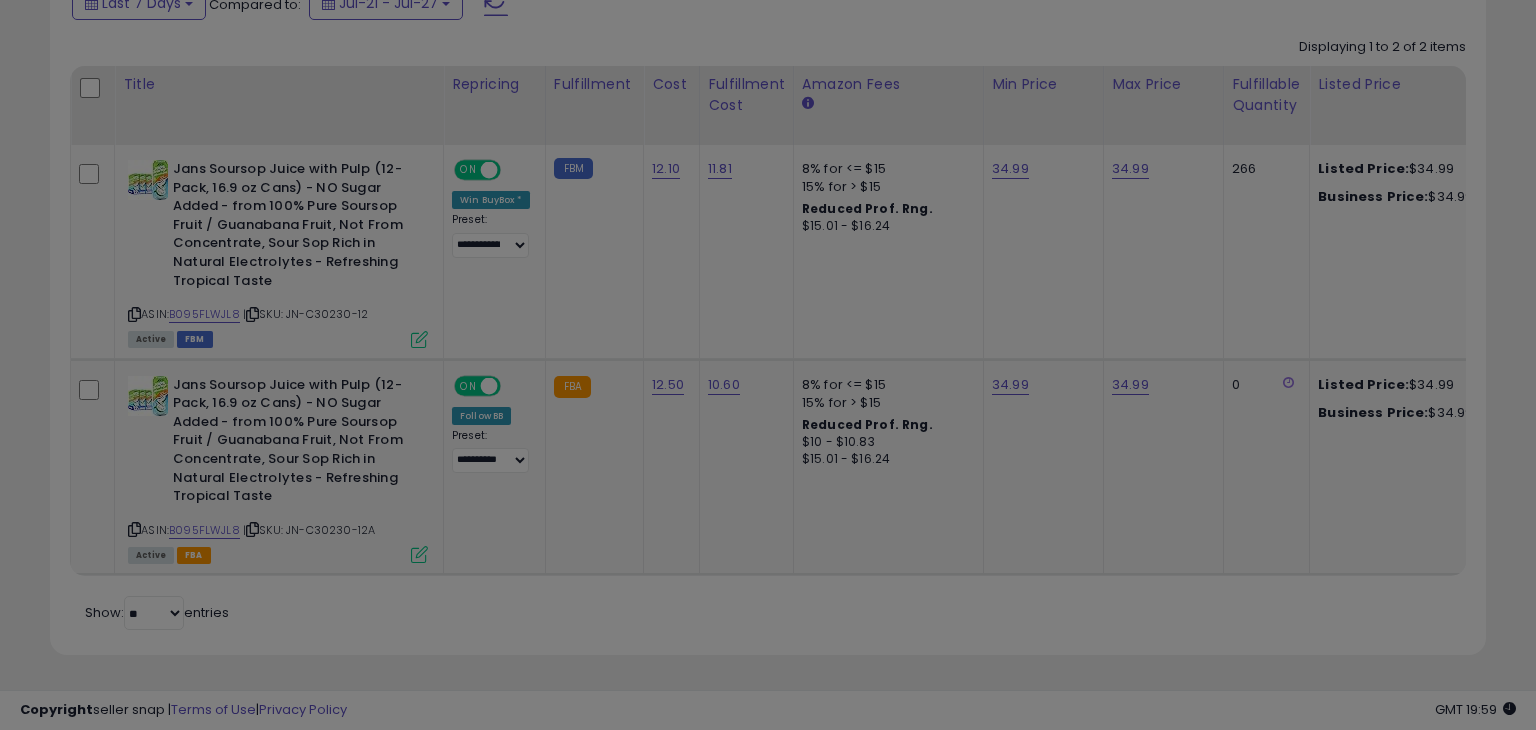 scroll, scrollTop: 999589, scrollLeft: 999168, axis: both 